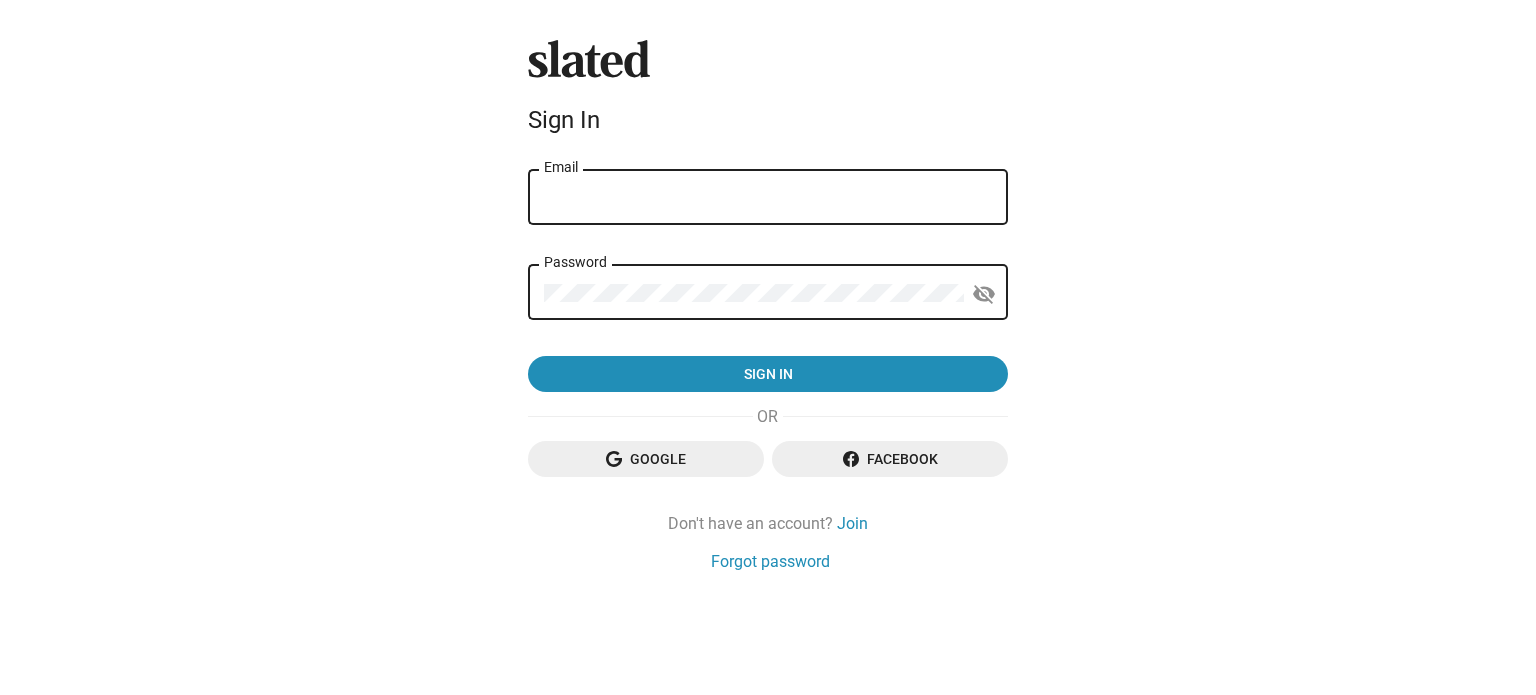 scroll, scrollTop: 0, scrollLeft: 0, axis: both 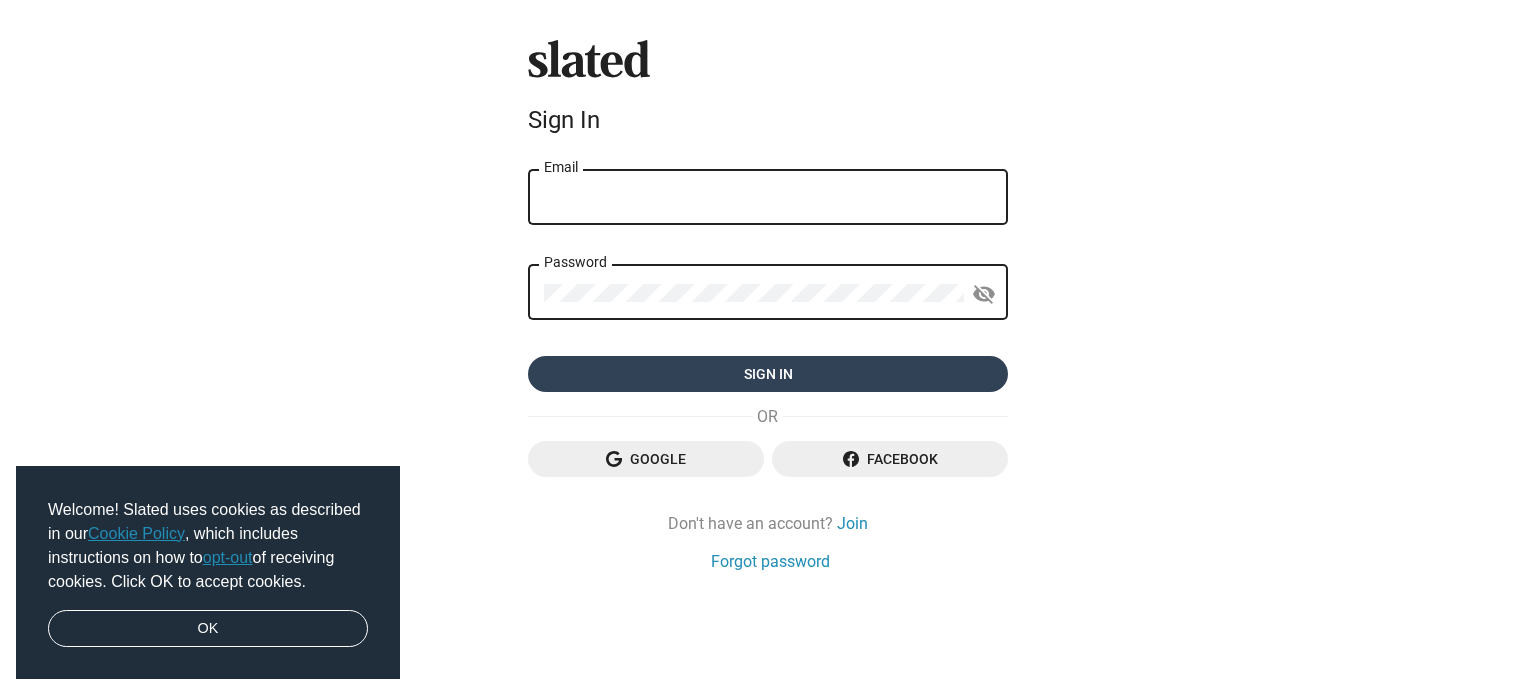 type on "gmggoldenticketstudios@gmail.com" 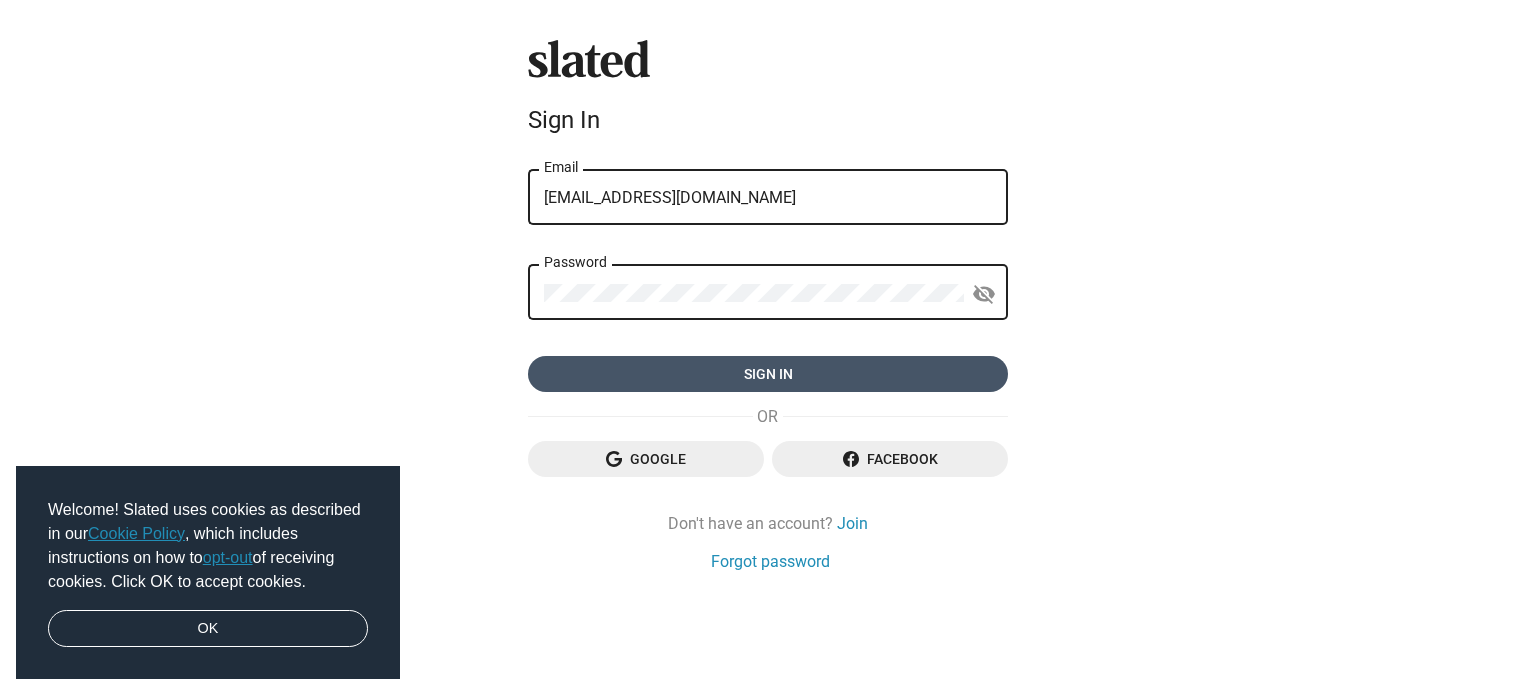 click on "Sign in" 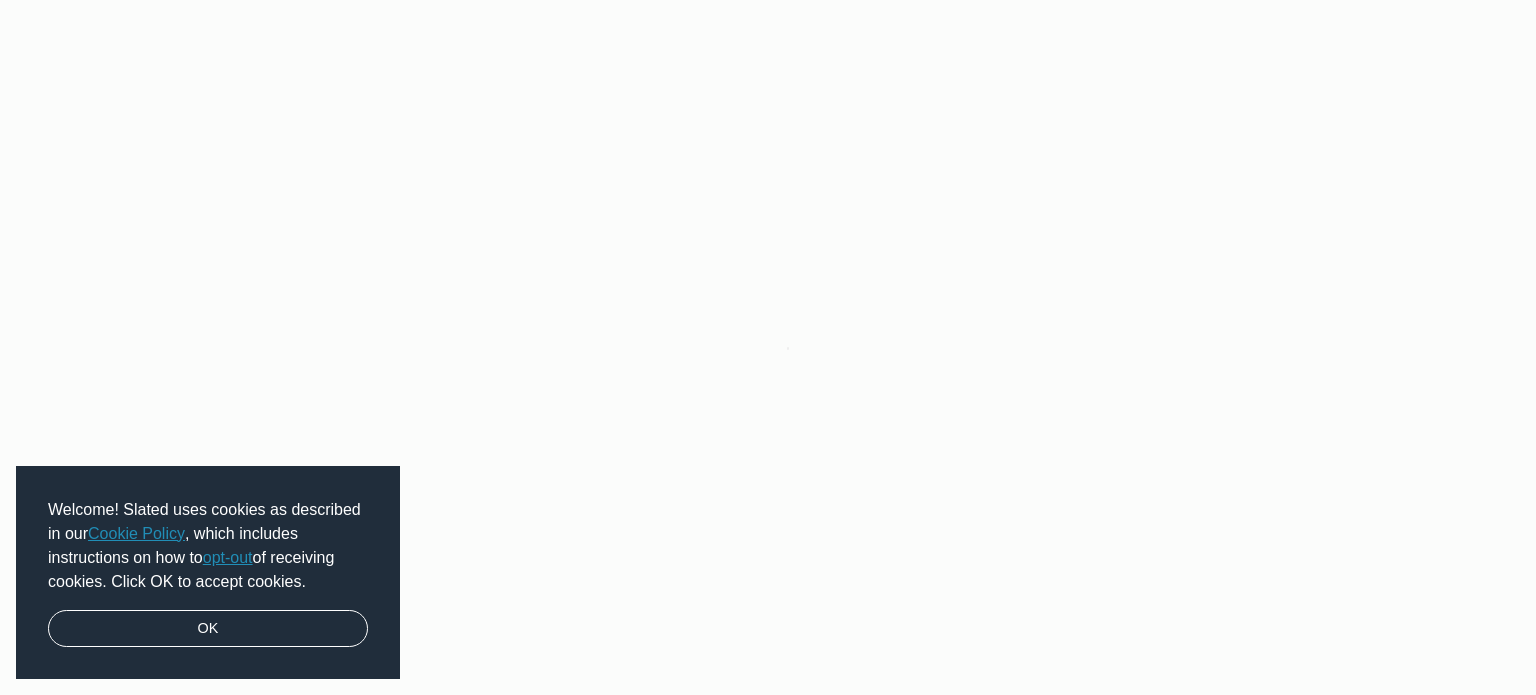 scroll, scrollTop: 0, scrollLeft: 0, axis: both 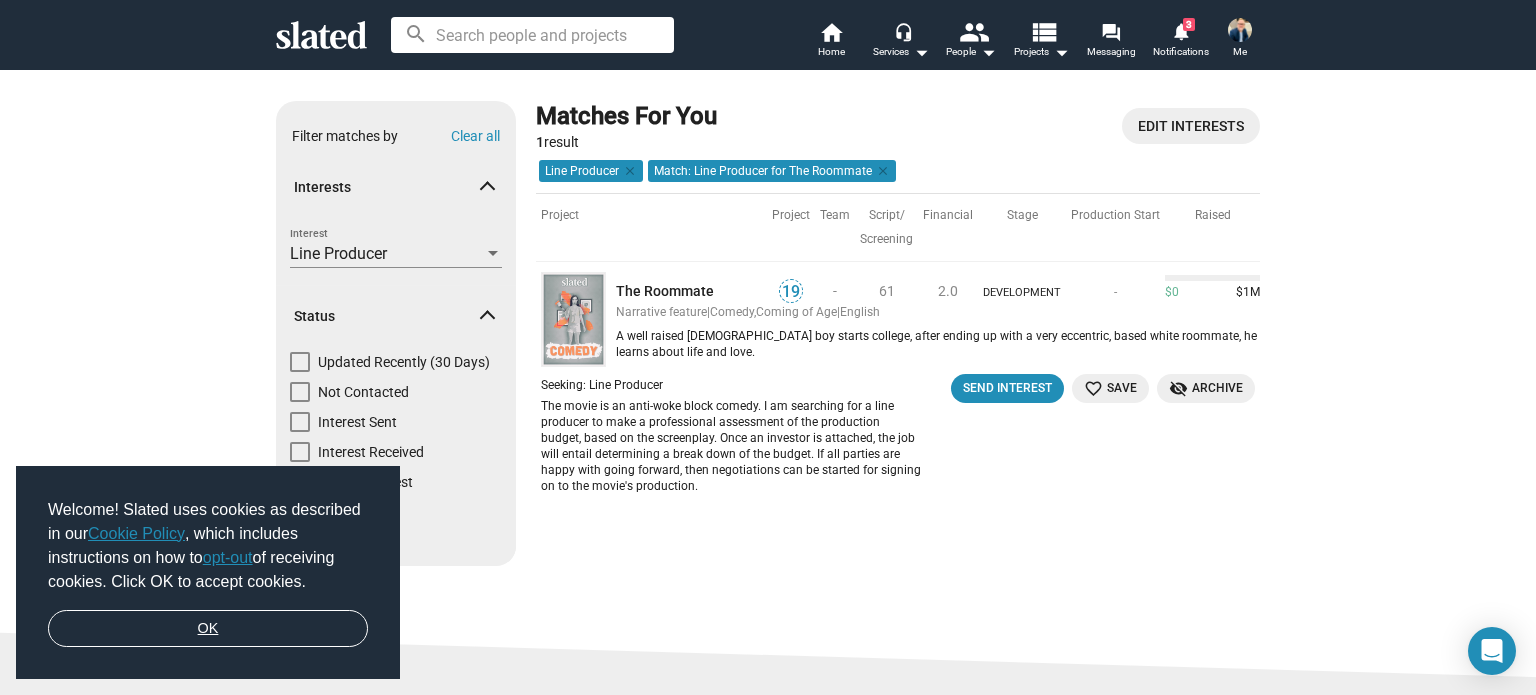 click on "OK" at bounding box center (208, 629) 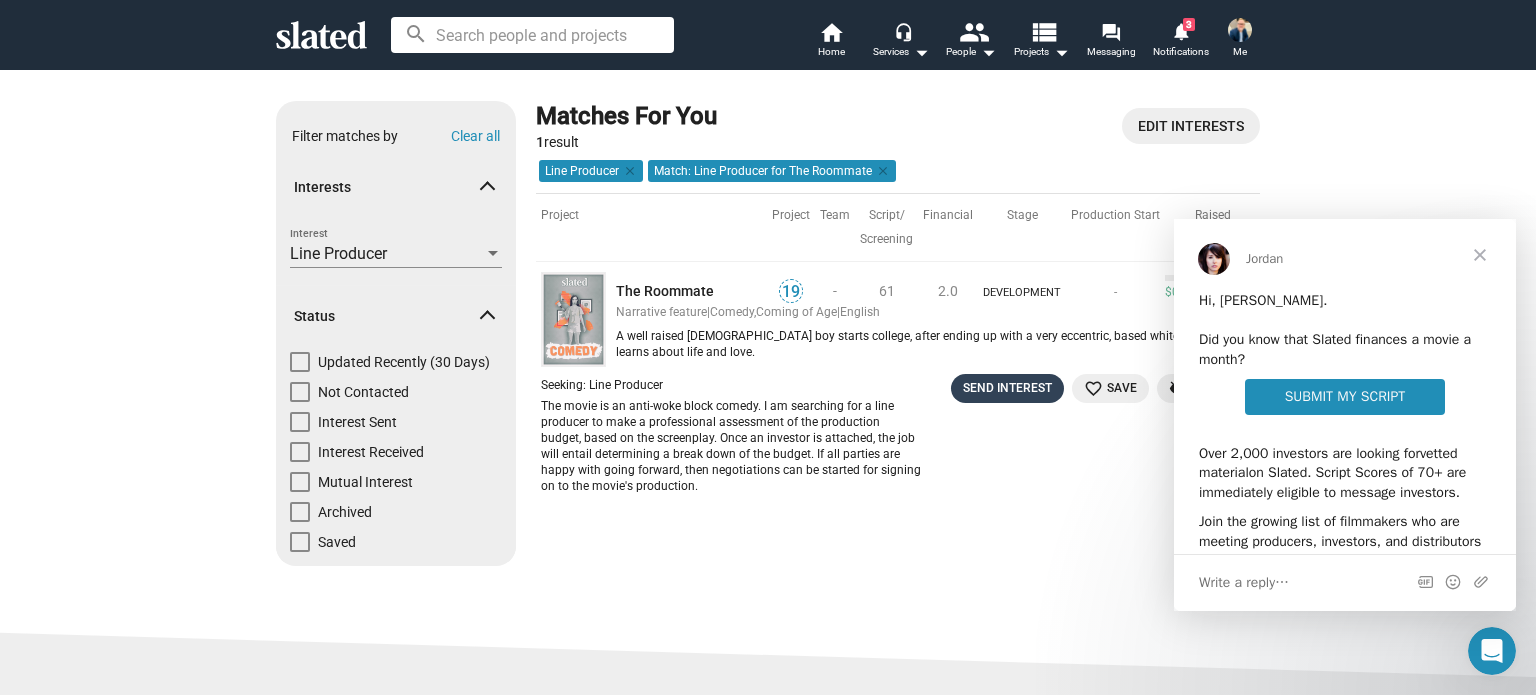 scroll, scrollTop: 0, scrollLeft: 0, axis: both 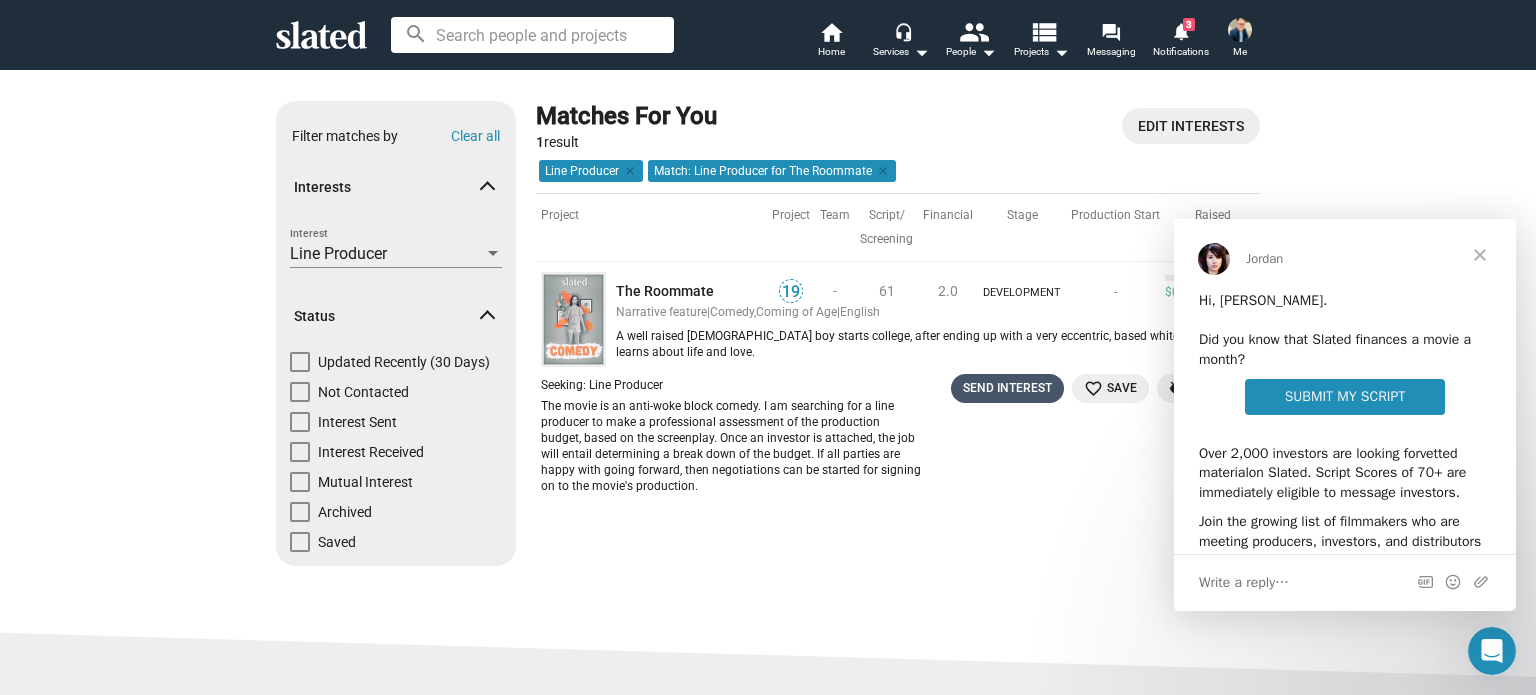 click on "Send Interest" 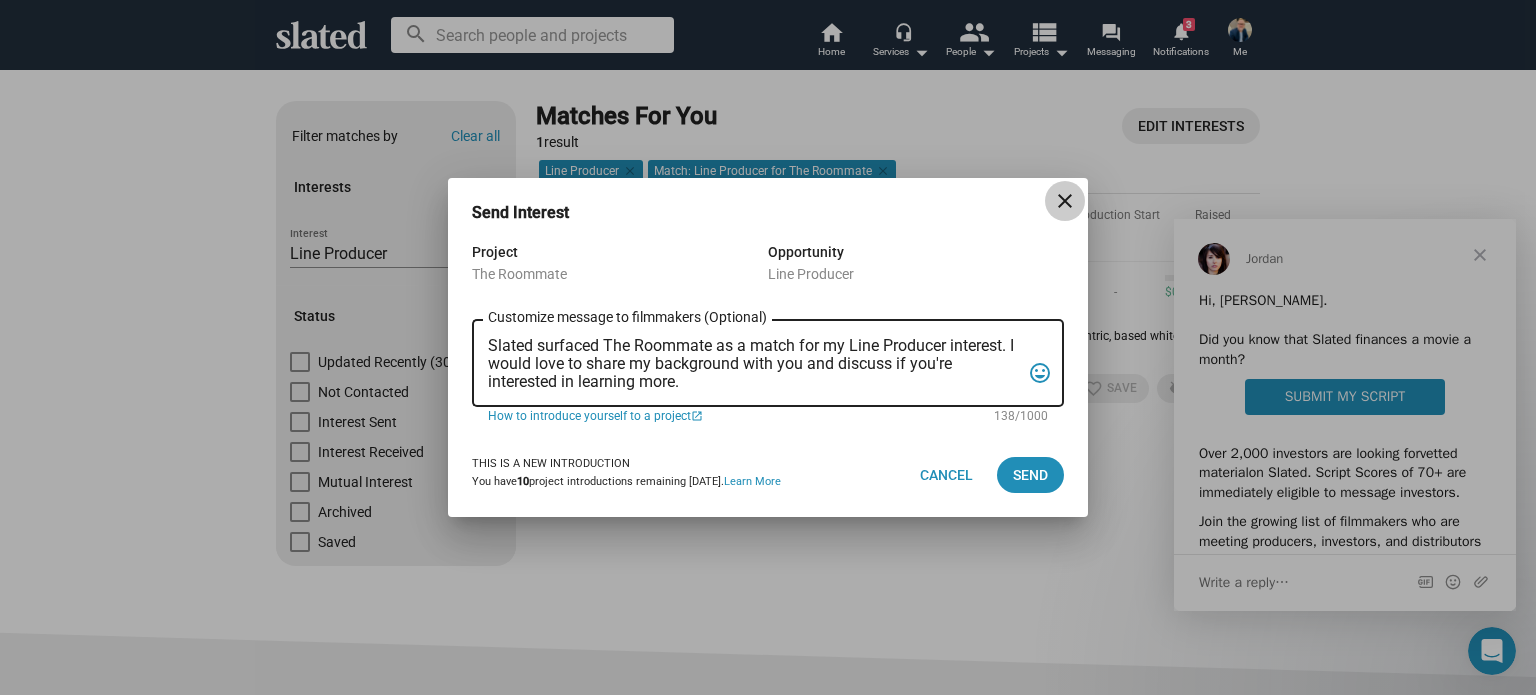 click on "close" at bounding box center [1065, 201] 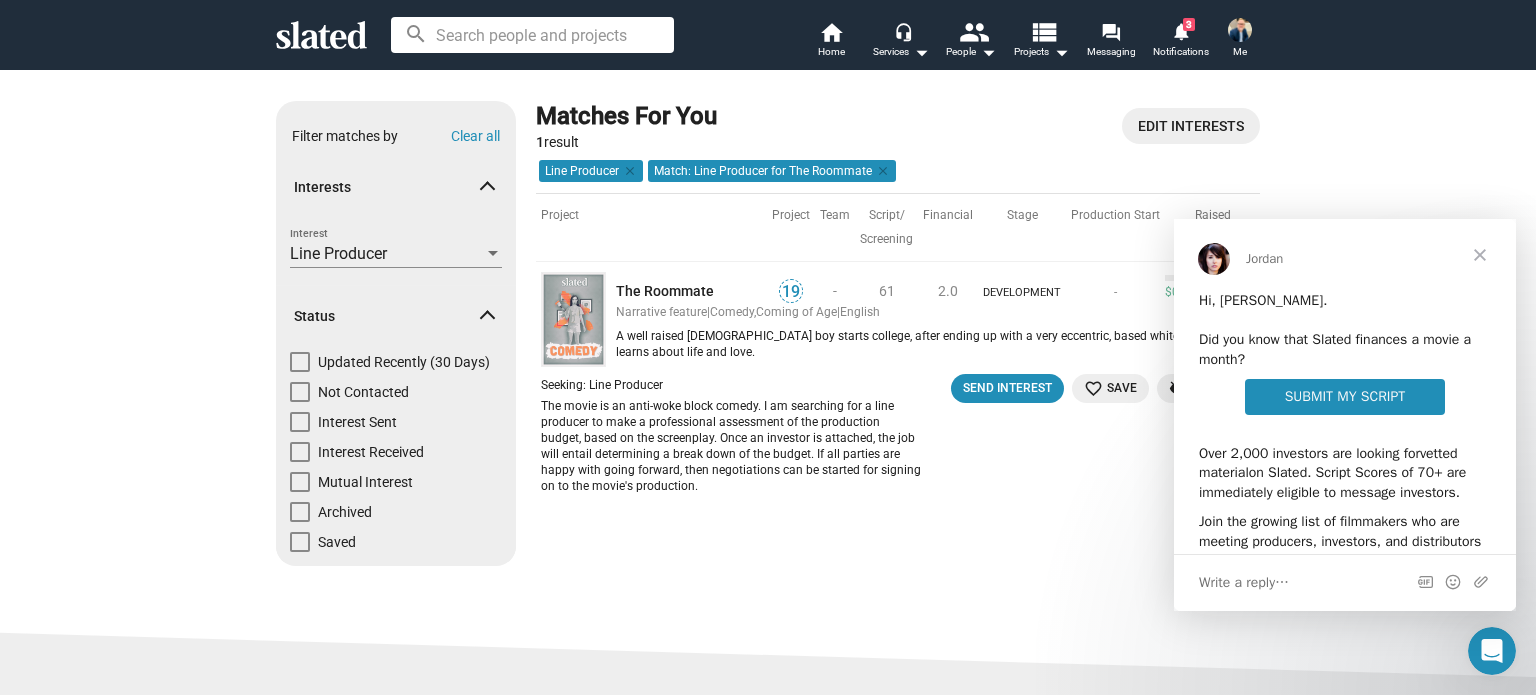 click at bounding box center (1480, 255) 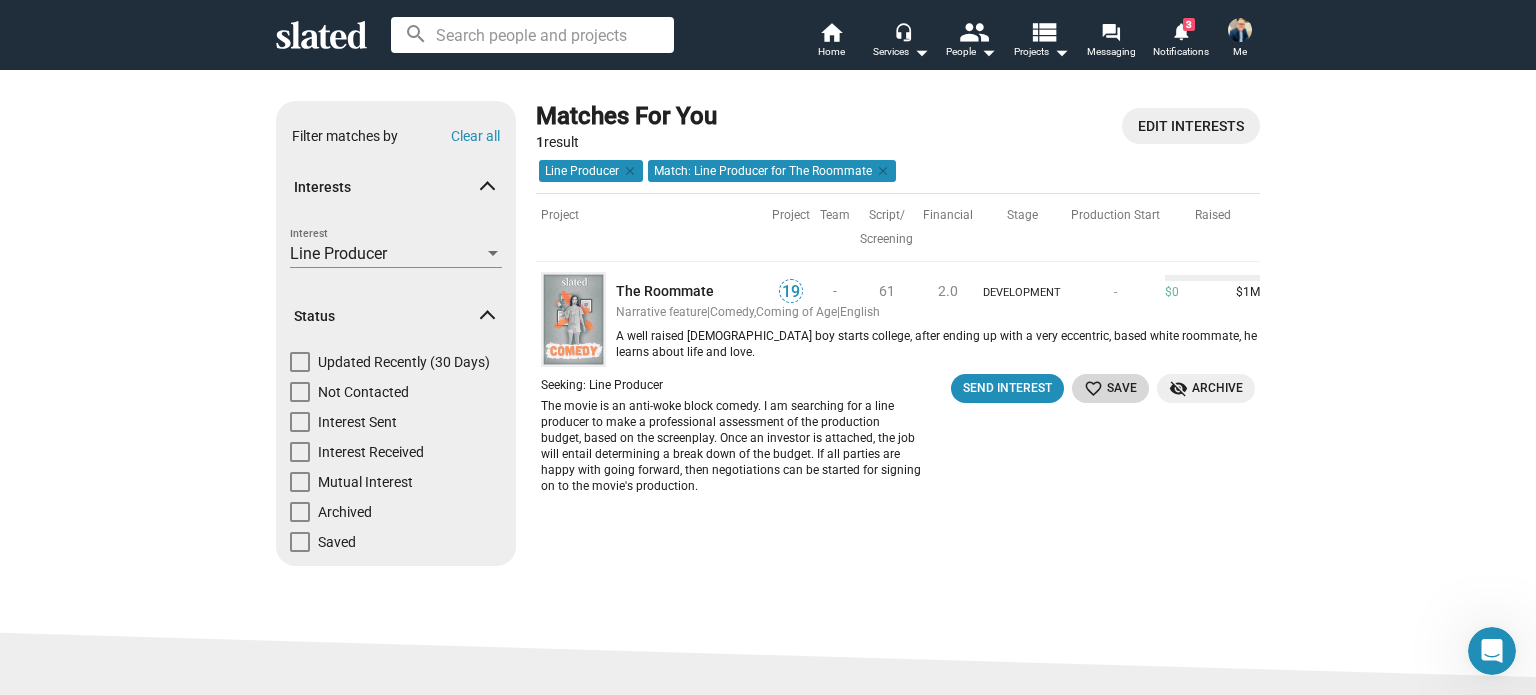 click on "favorite_border Save" 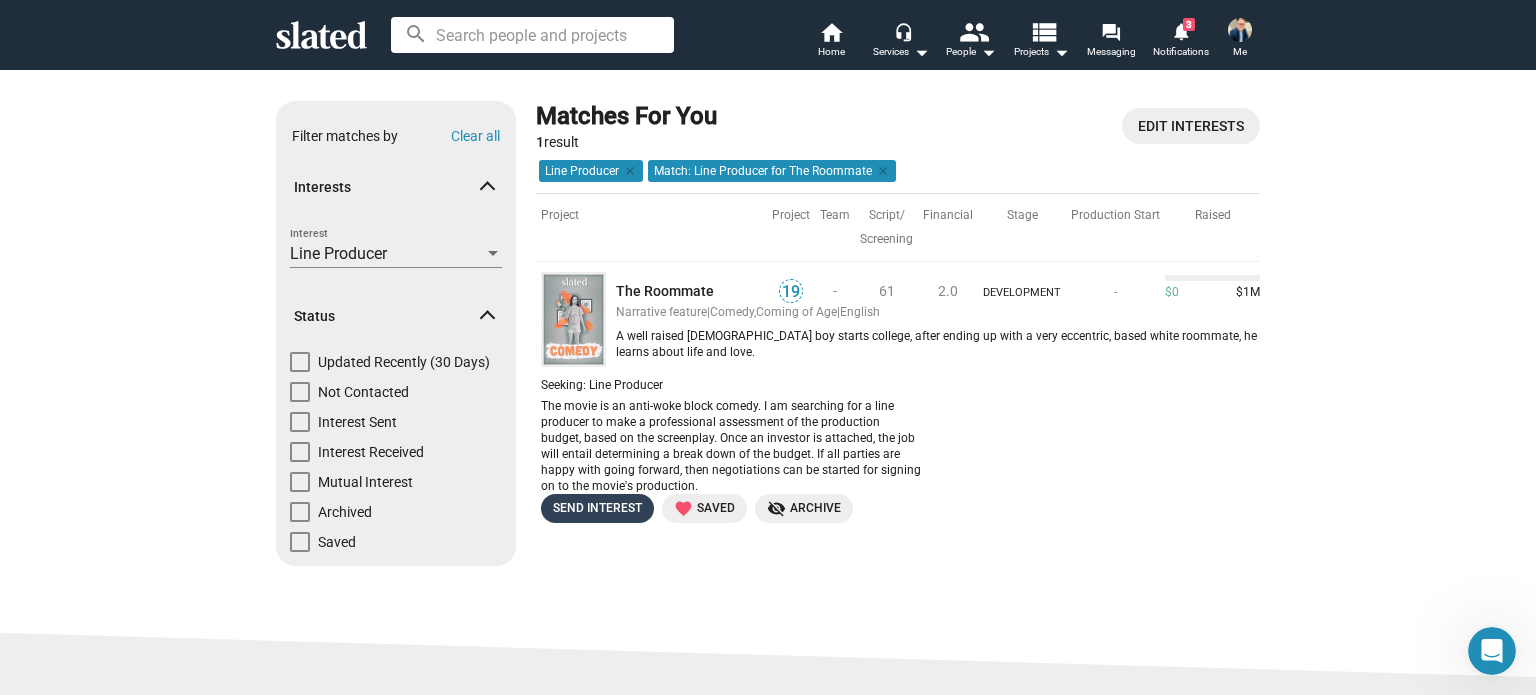 click on "Send Interest" 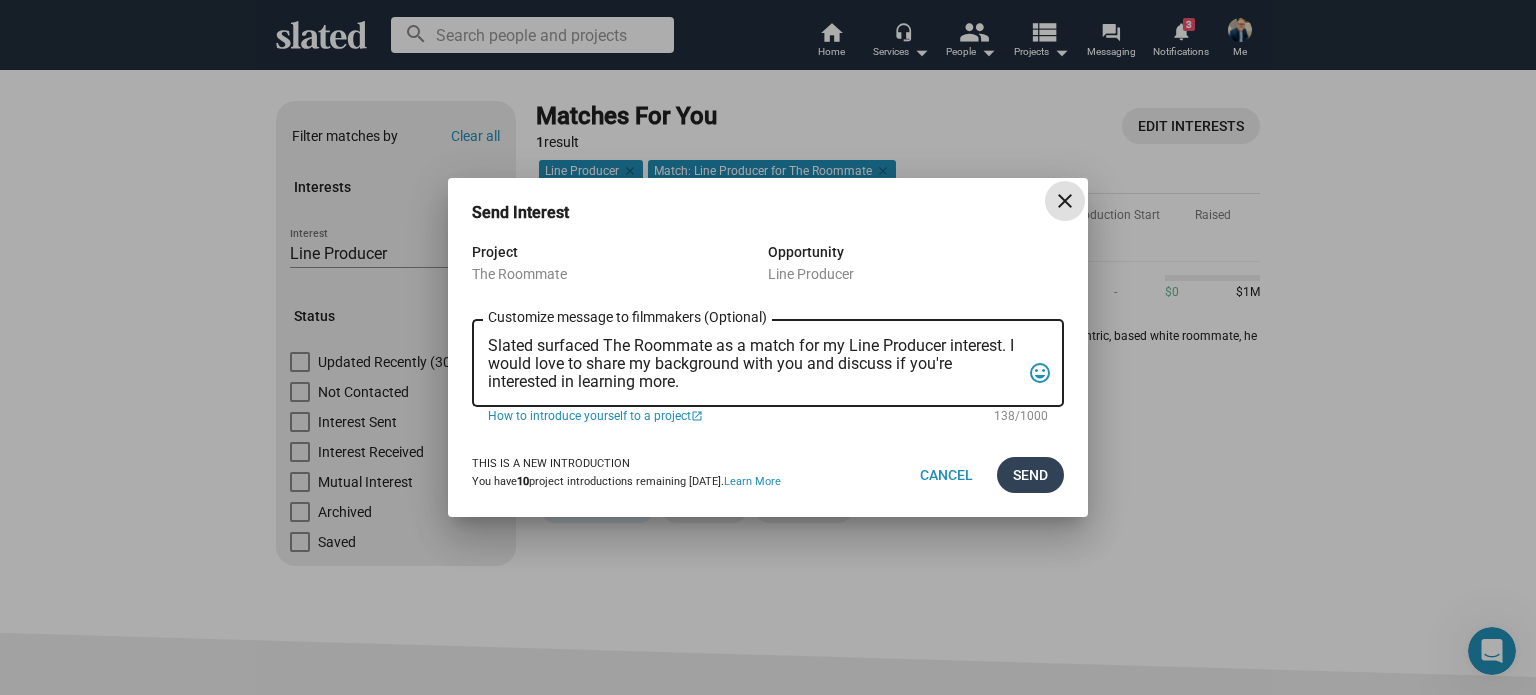 click on "Send" at bounding box center (1030, 475) 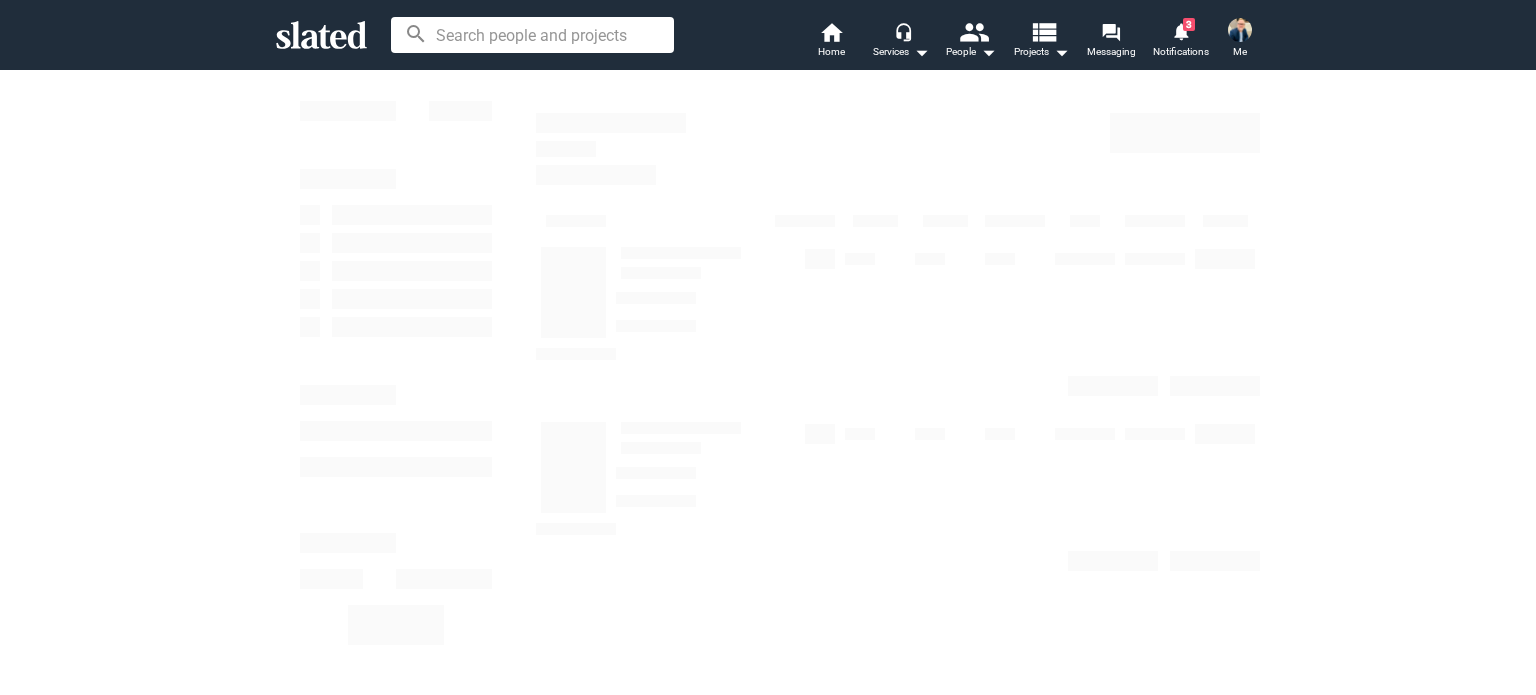 scroll, scrollTop: 0, scrollLeft: 0, axis: both 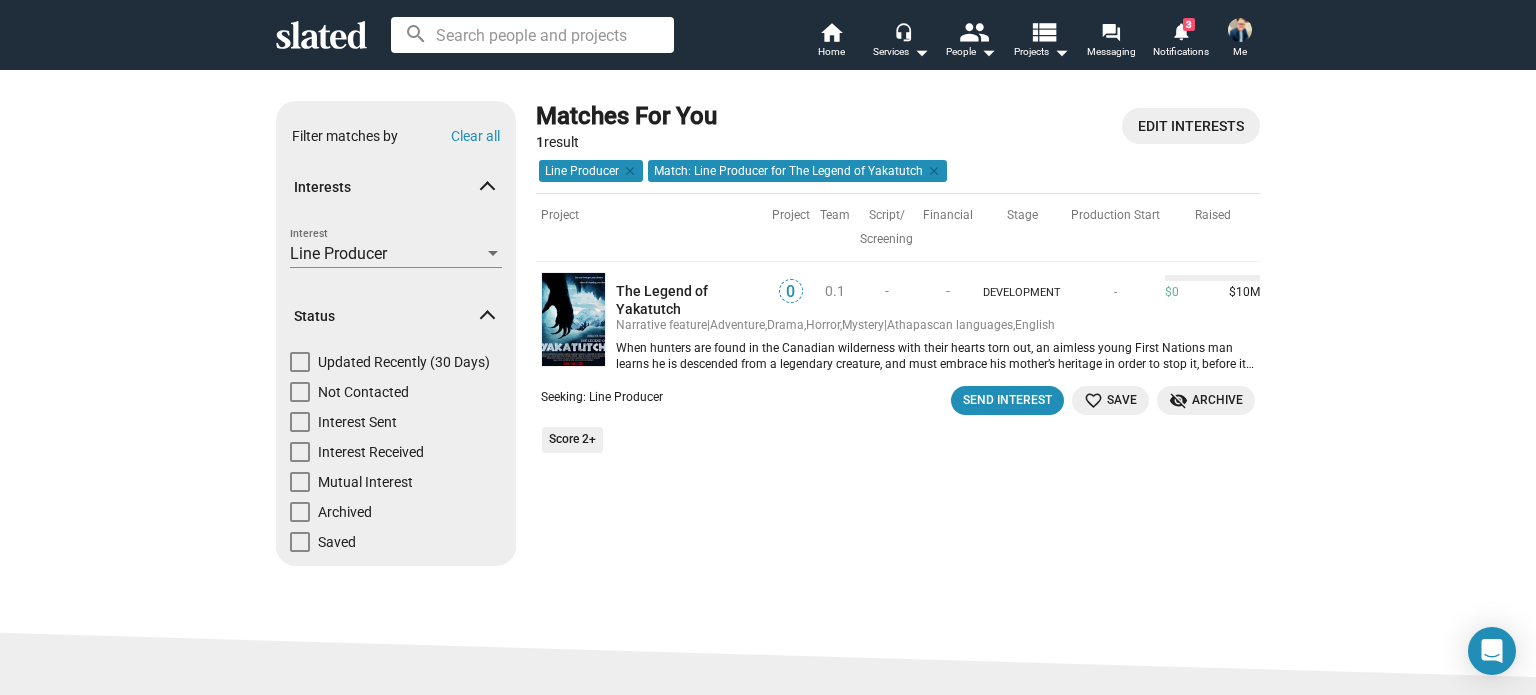 click on "favorite_border Save" 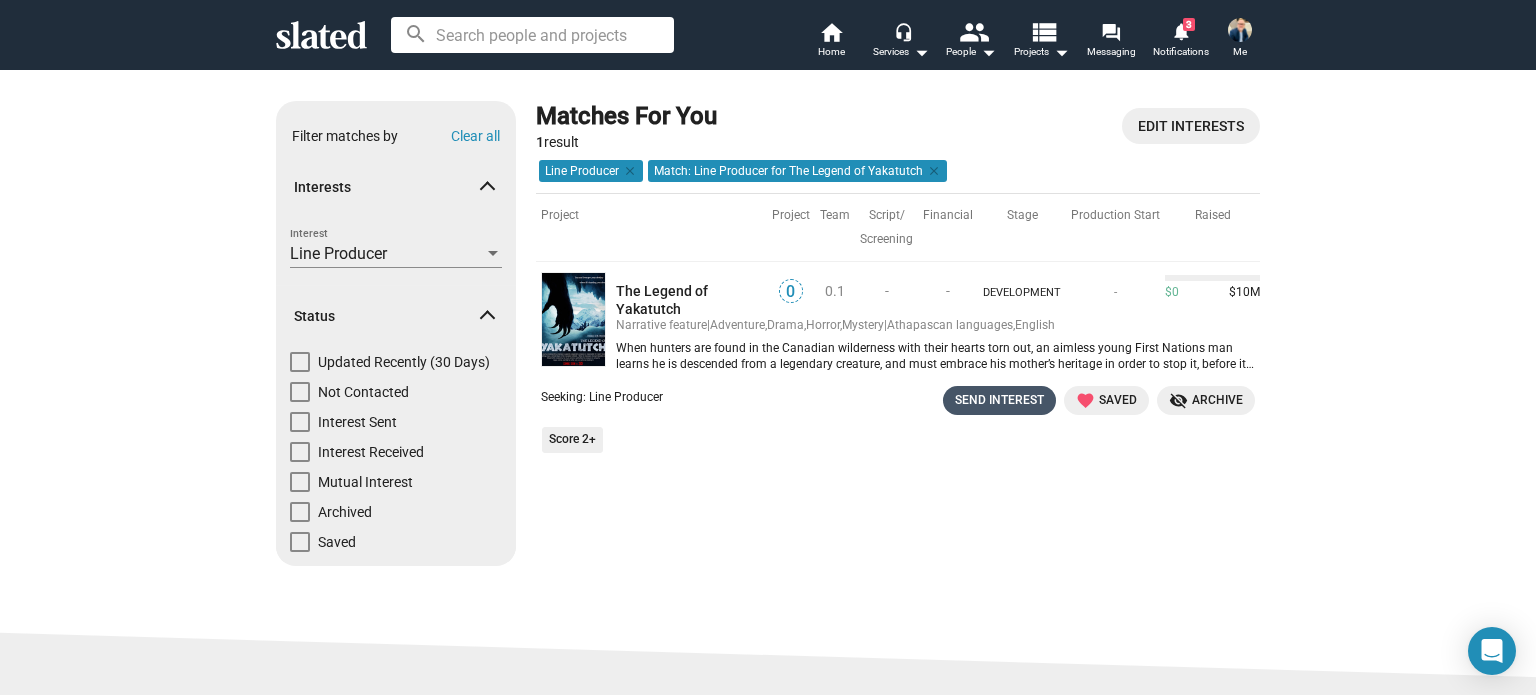 click on "Send Interest" 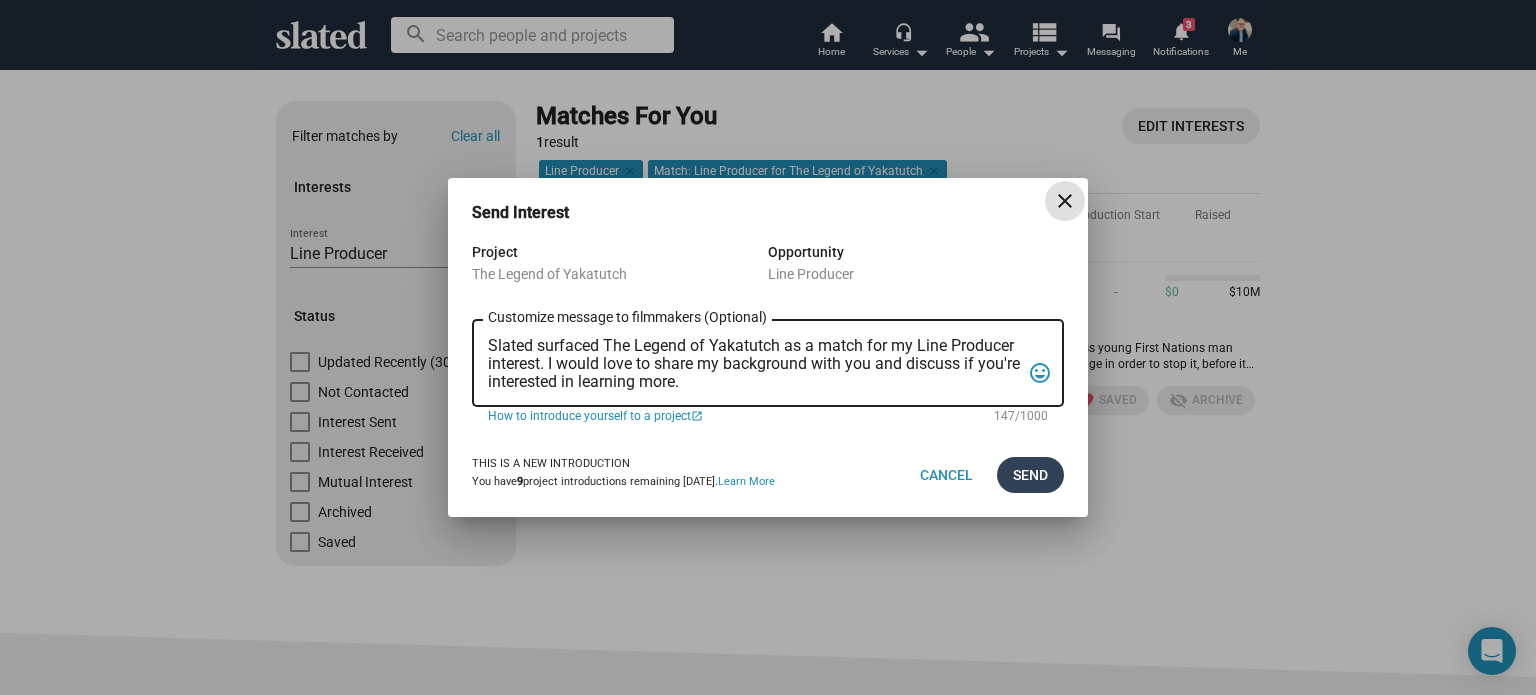 click on "Send" at bounding box center (1030, 475) 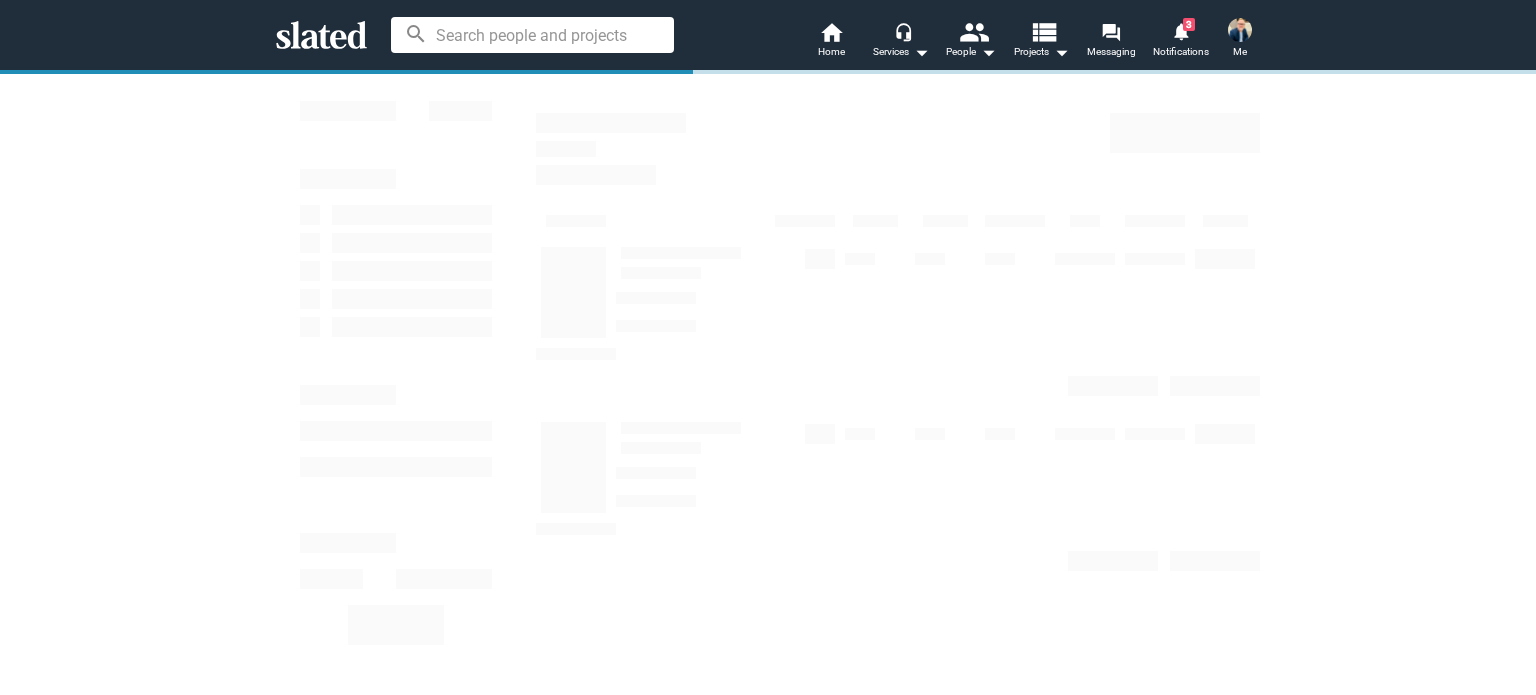 scroll, scrollTop: 0, scrollLeft: 0, axis: both 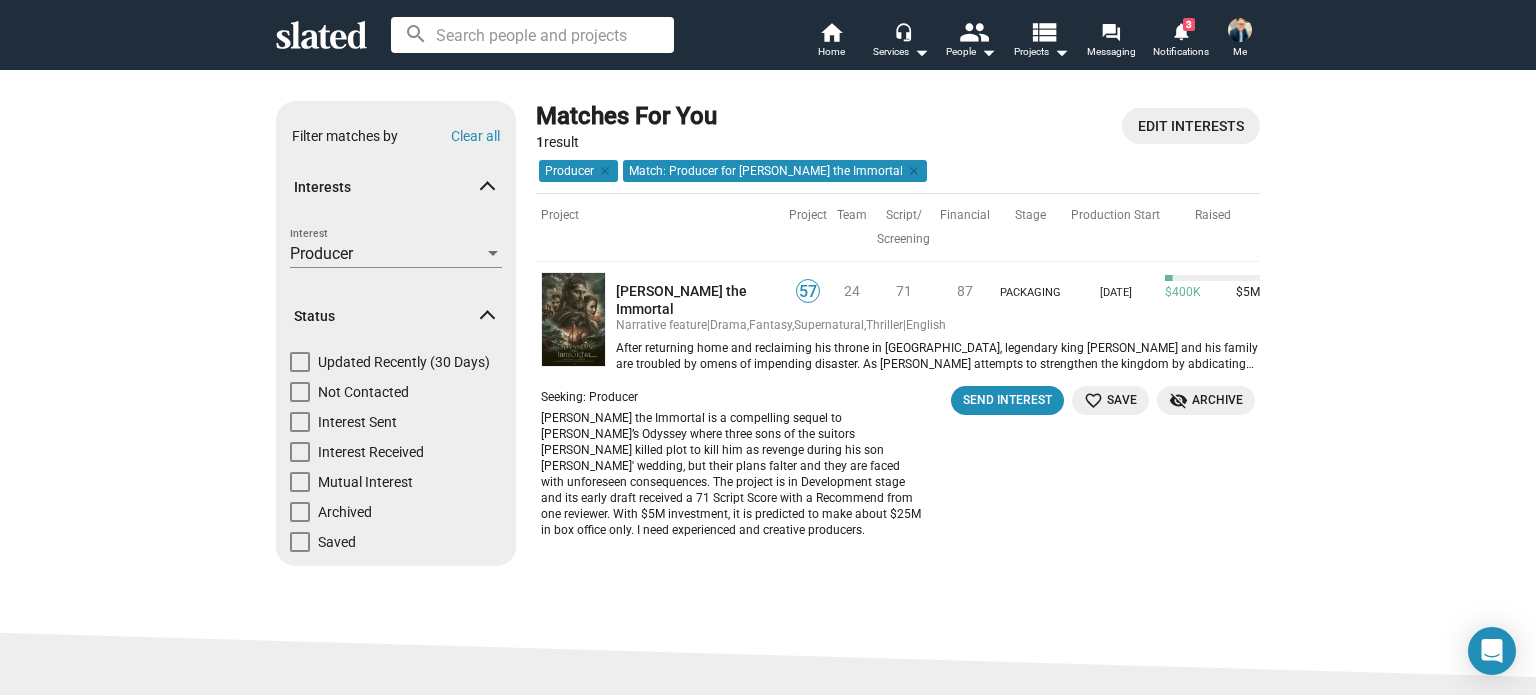 click on "favorite_border Save" 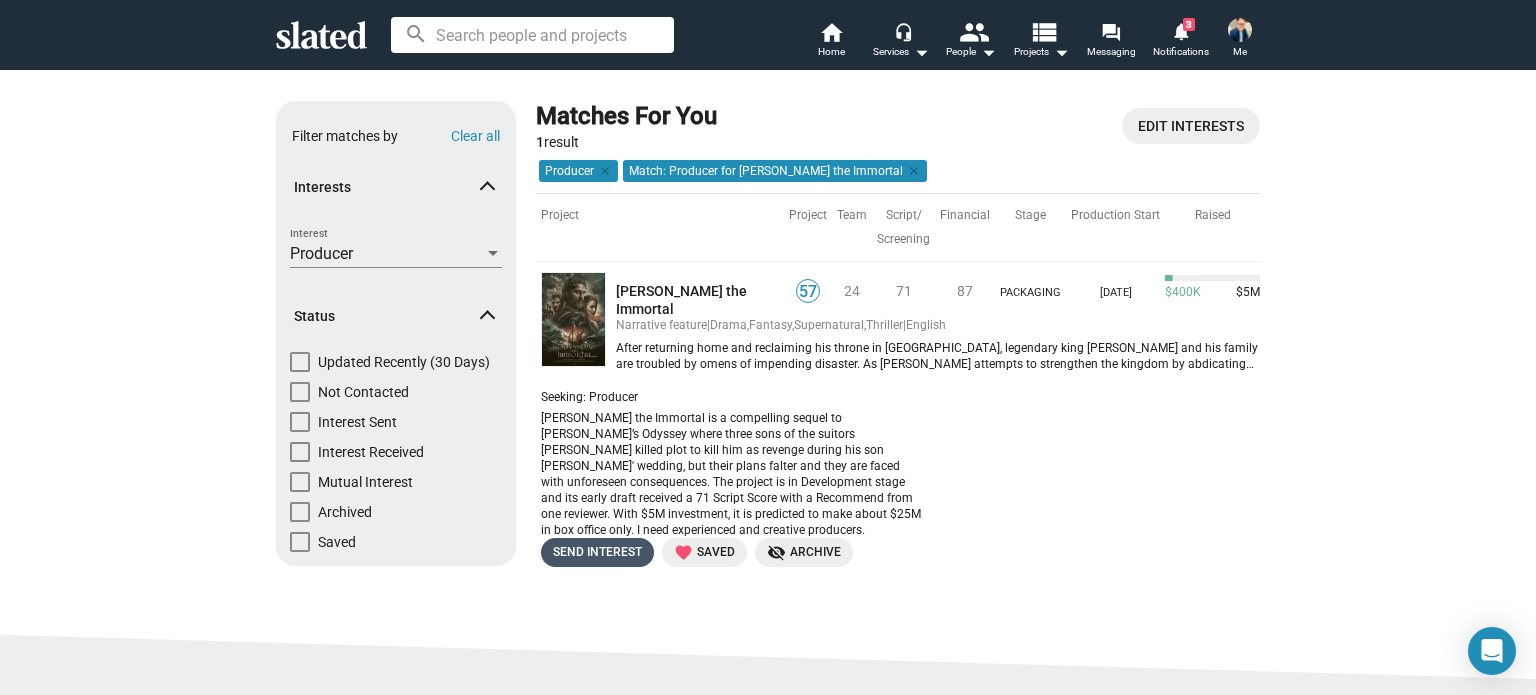 click on "Send Interest" 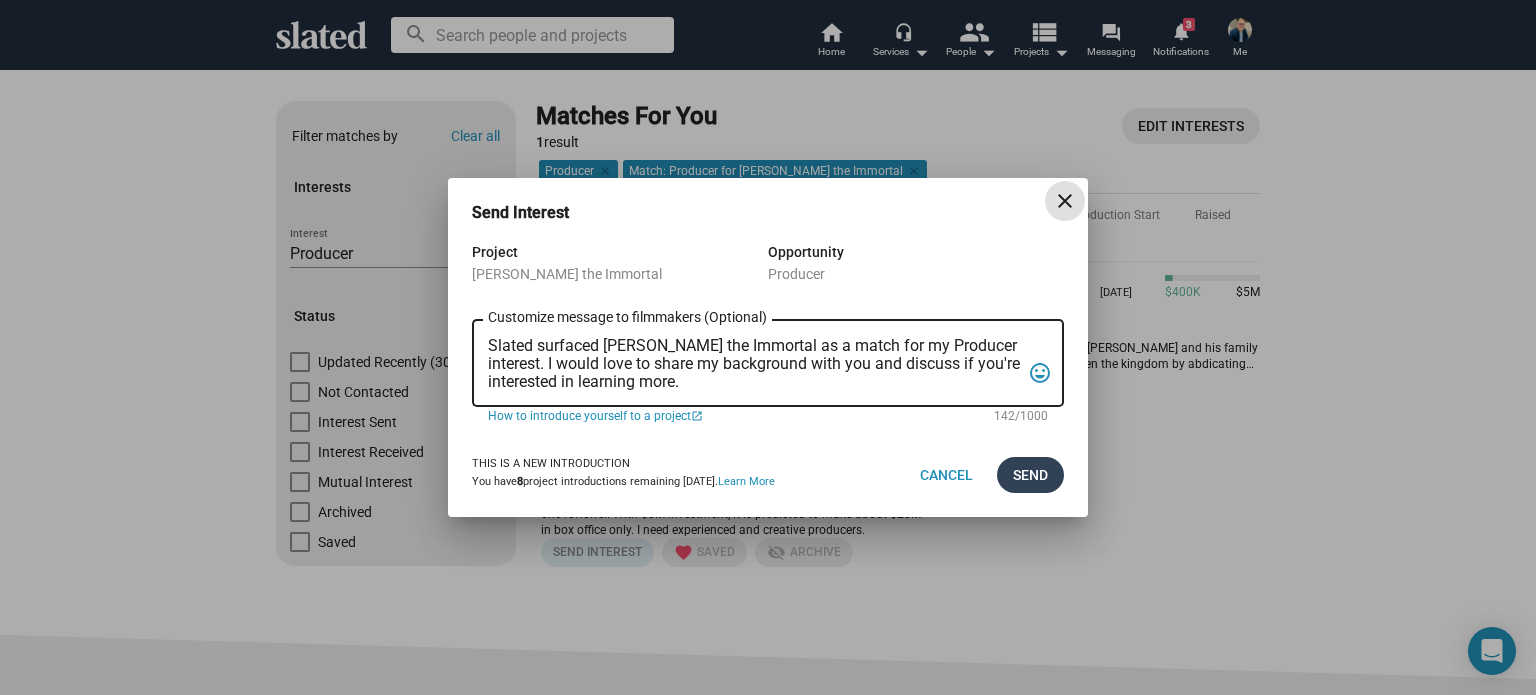 click on "Send" at bounding box center (1030, 475) 